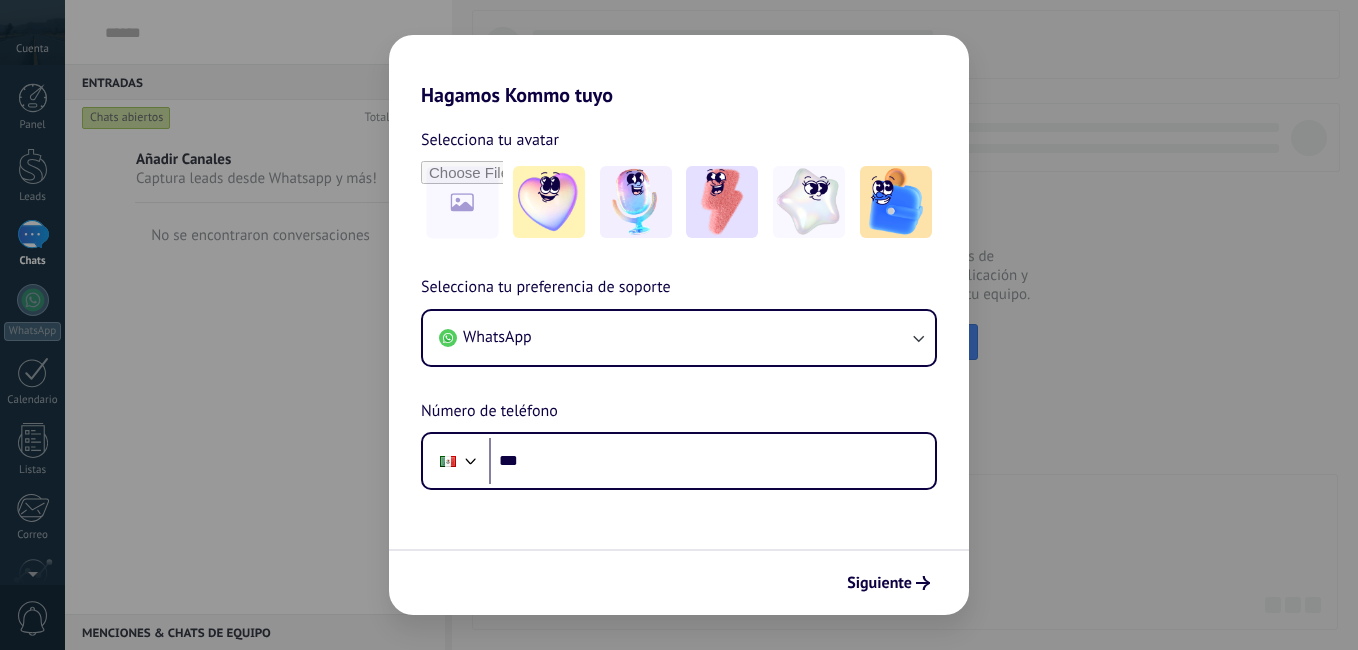 scroll, scrollTop: 0, scrollLeft: 0, axis: both 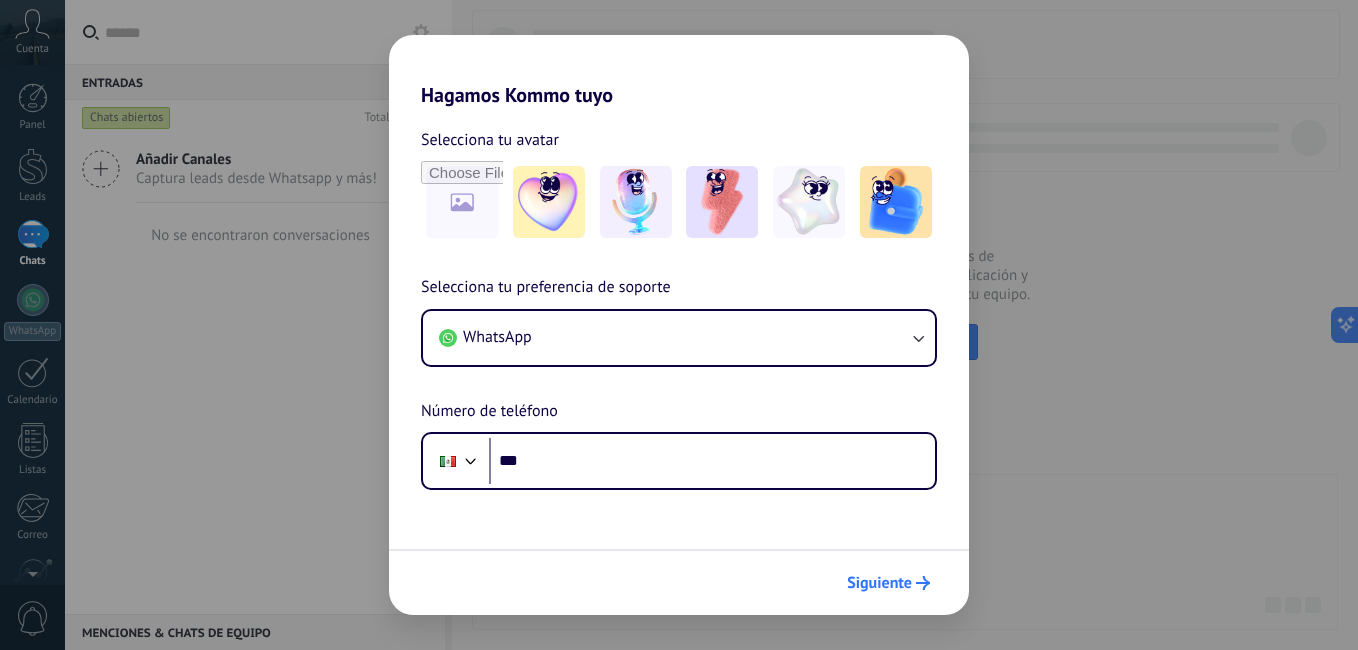 click on "Siguiente" at bounding box center (879, 583) 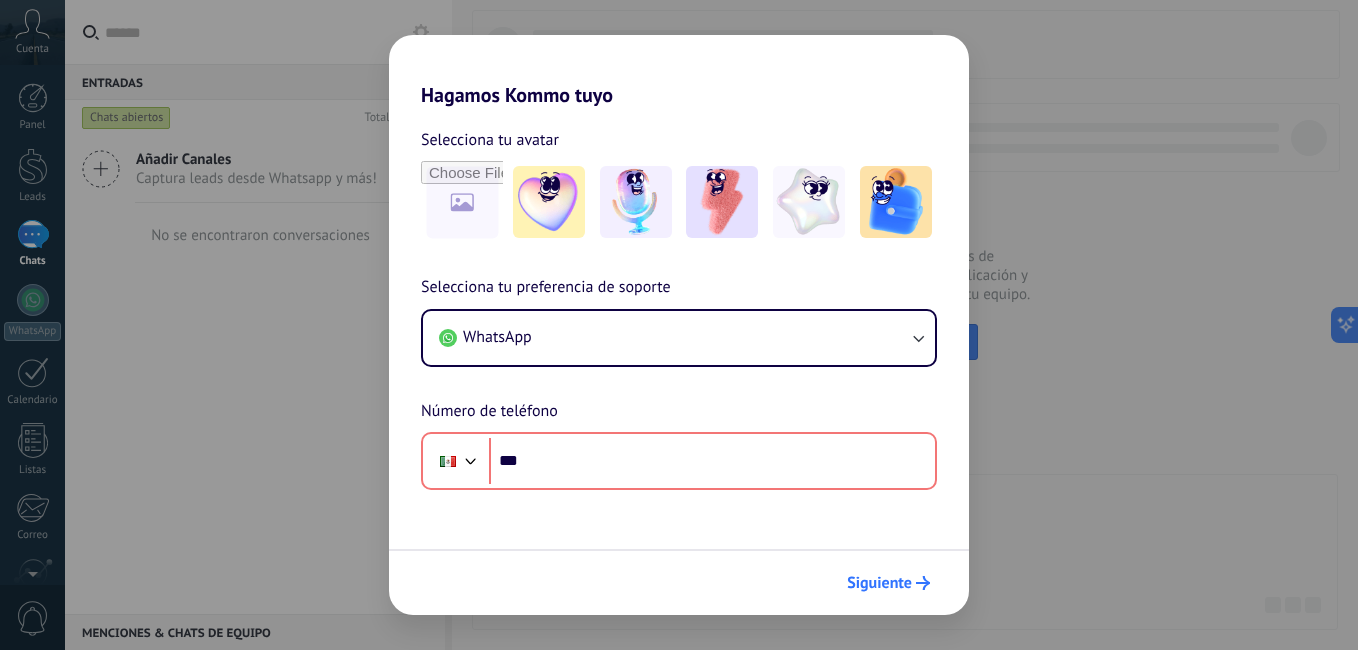 click on "Siguiente" at bounding box center (879, 583) 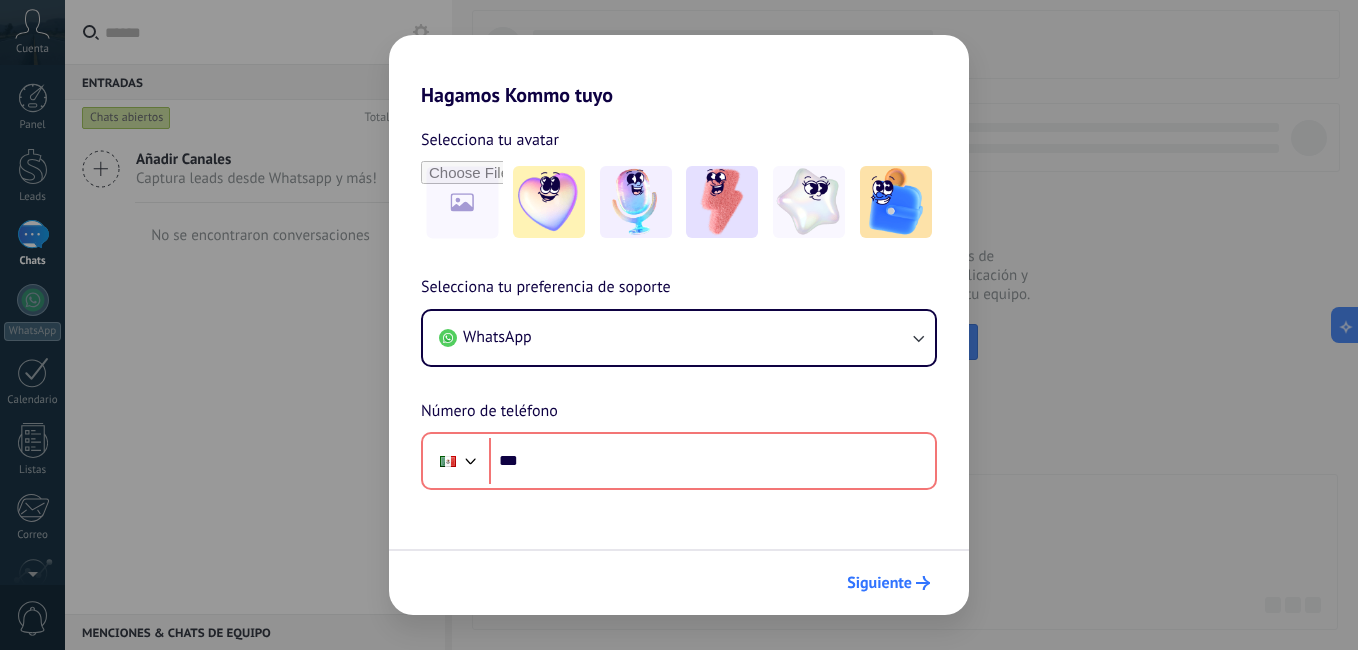 click on "Siguiente" at bounding box center [879, 583] 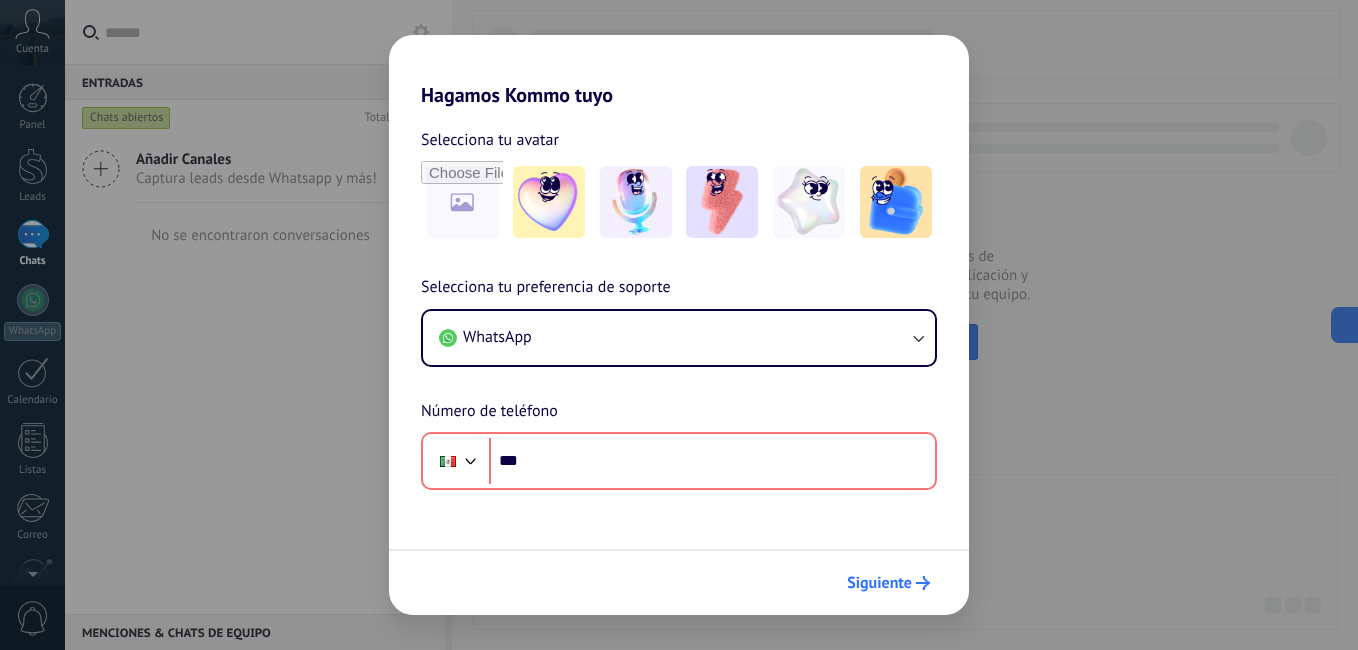 click on "Siguiente" at bounding box center (879, 583) 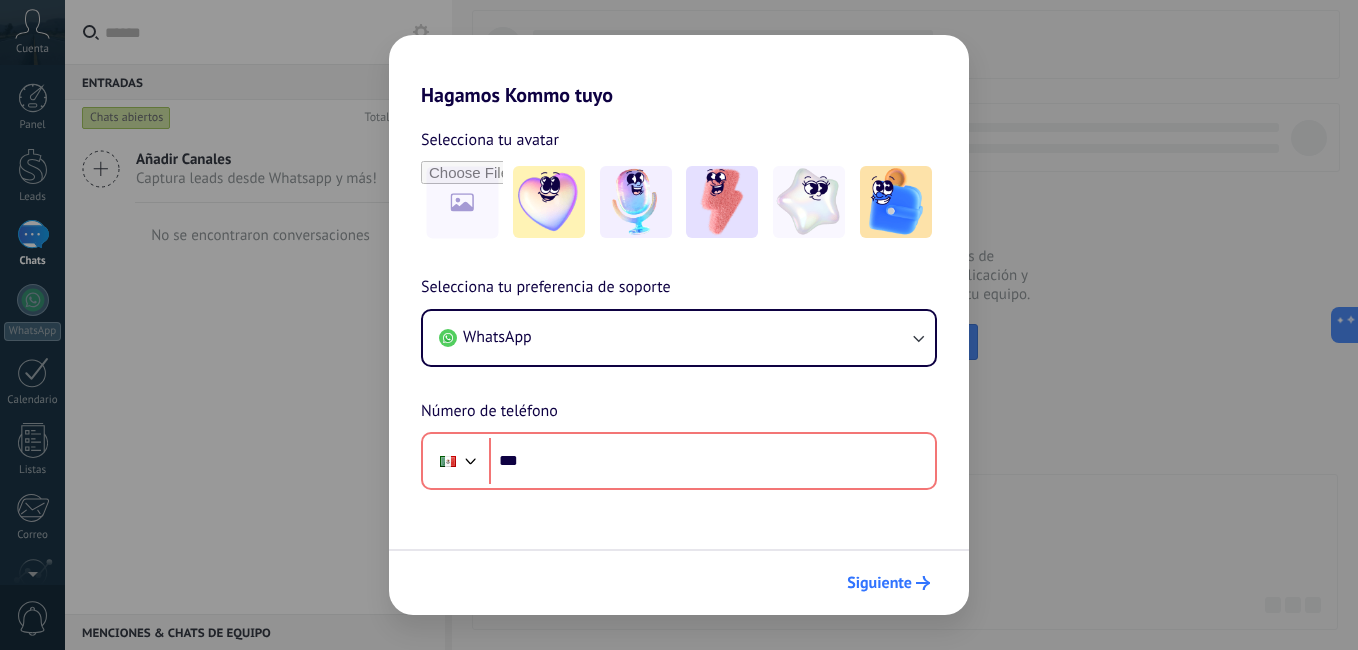 click on "Siguiente" at bounding box center (879, 583) 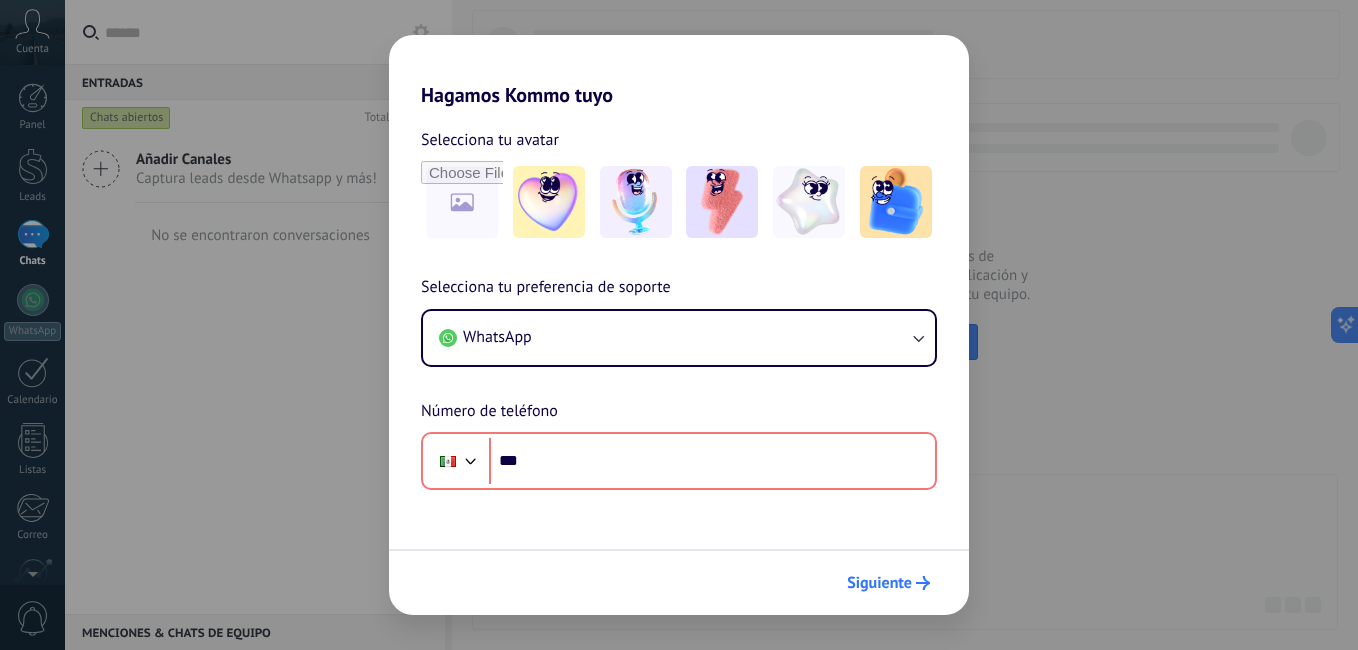 click on "Siguiente" at bounding box center [879, 583] 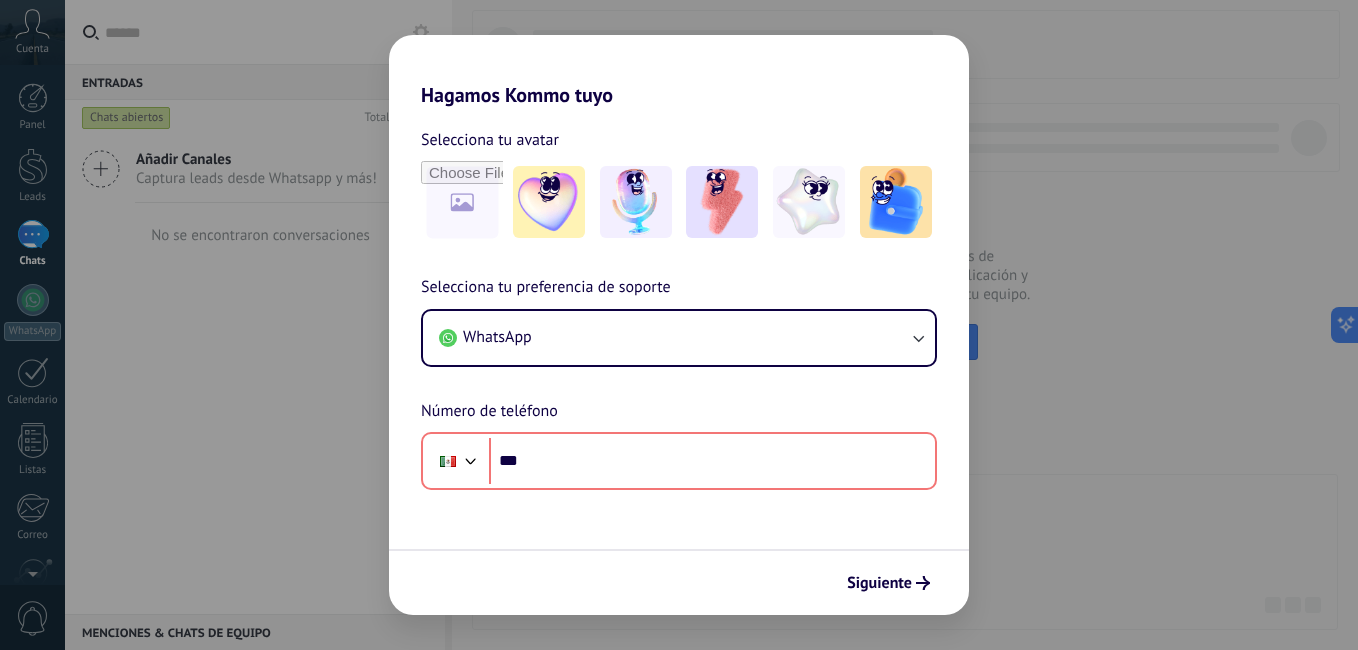 click on "Hagamos Kommo tuyo Selecciona tu avatar Selecciona tu preferencia de soporte WhatsApp Número de teléfono Phone *** Siguiente" at bounding box center (679, 325) 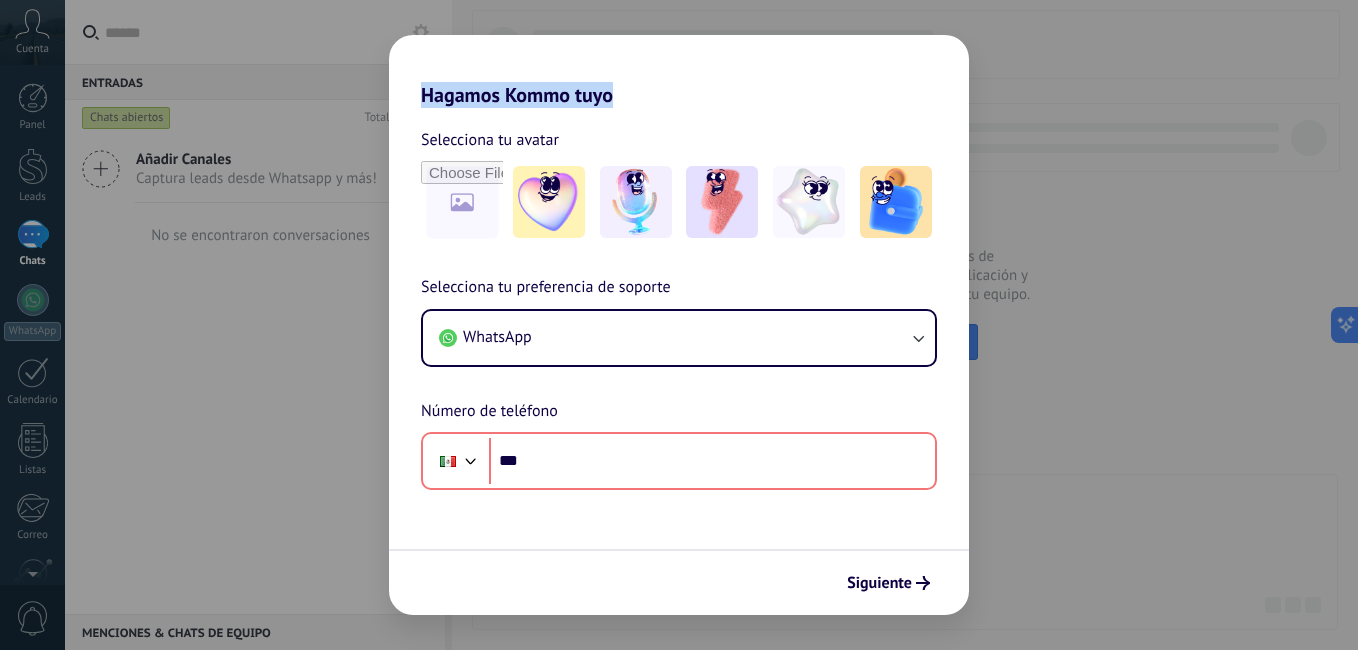 click on "Hagamos Kommo tuyo Selecciona tu avatar Selecciona tu preferencia de soporte WhatsApp Número de teléfono Phone *** Siguiente" at bounding box center [679, 325] 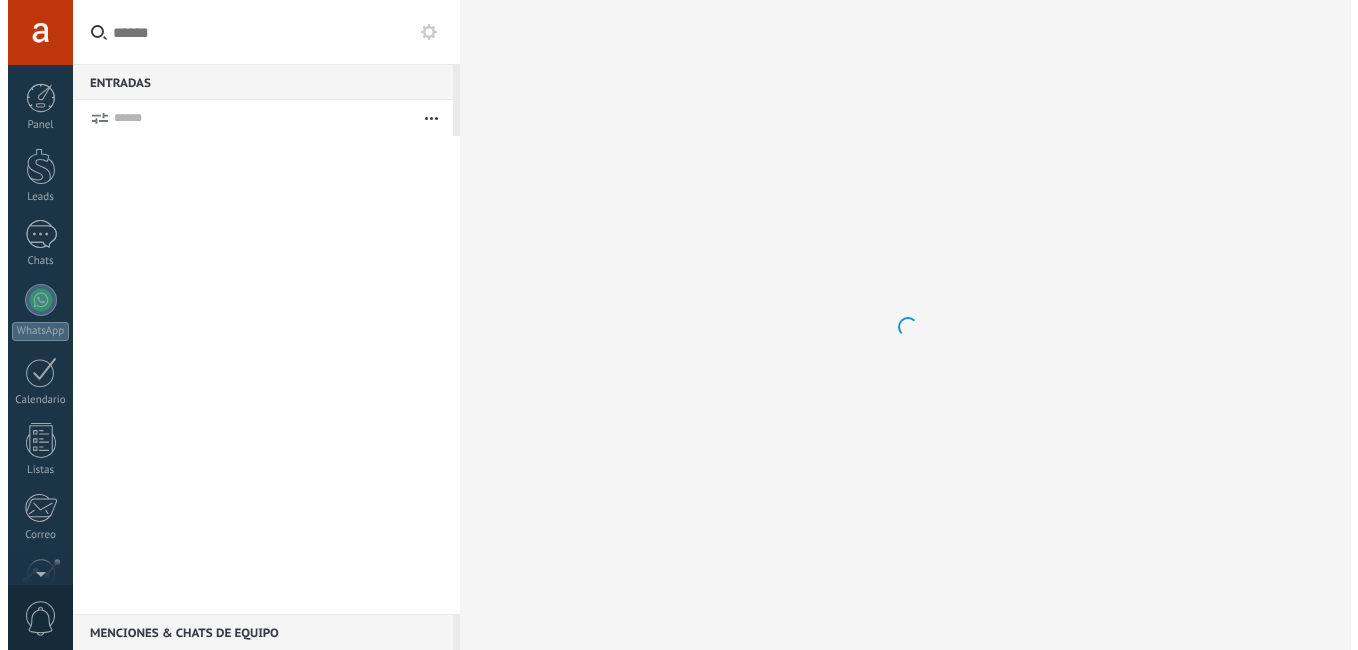 scroll, scrollTop: 0, scrollLeft: 0, axis: both 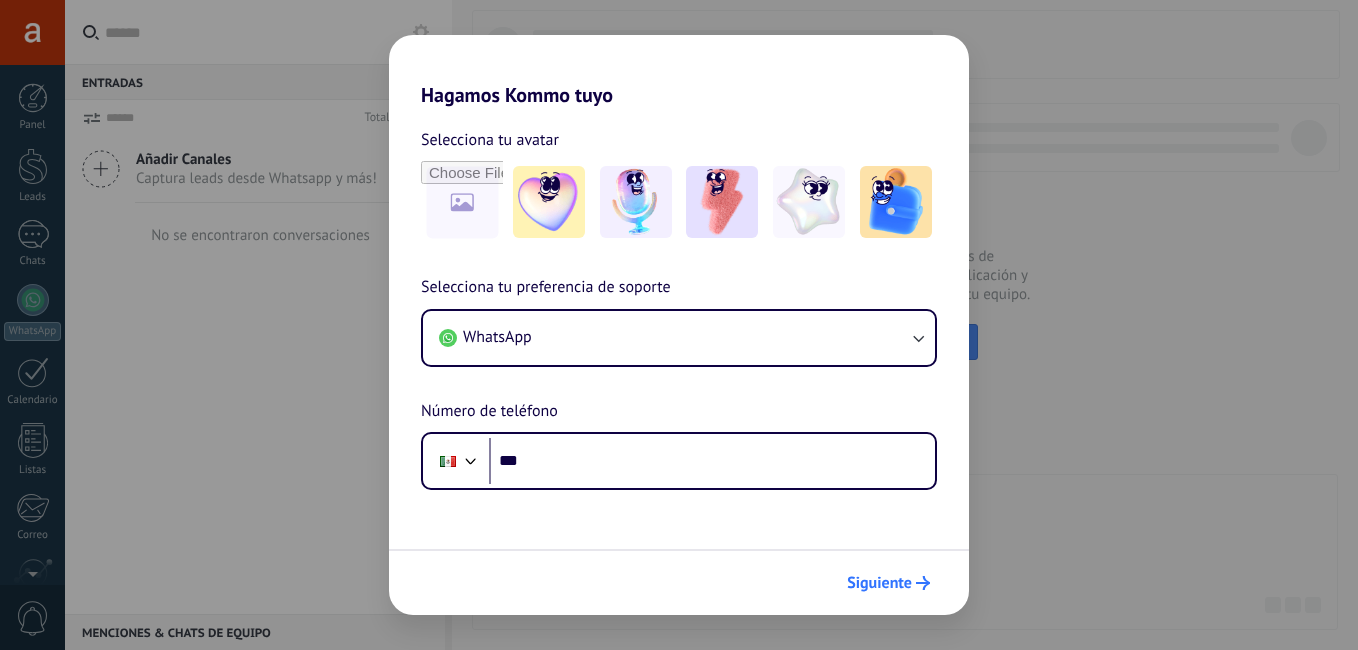 click on "Siguiente" at bounding box center (879, 583) 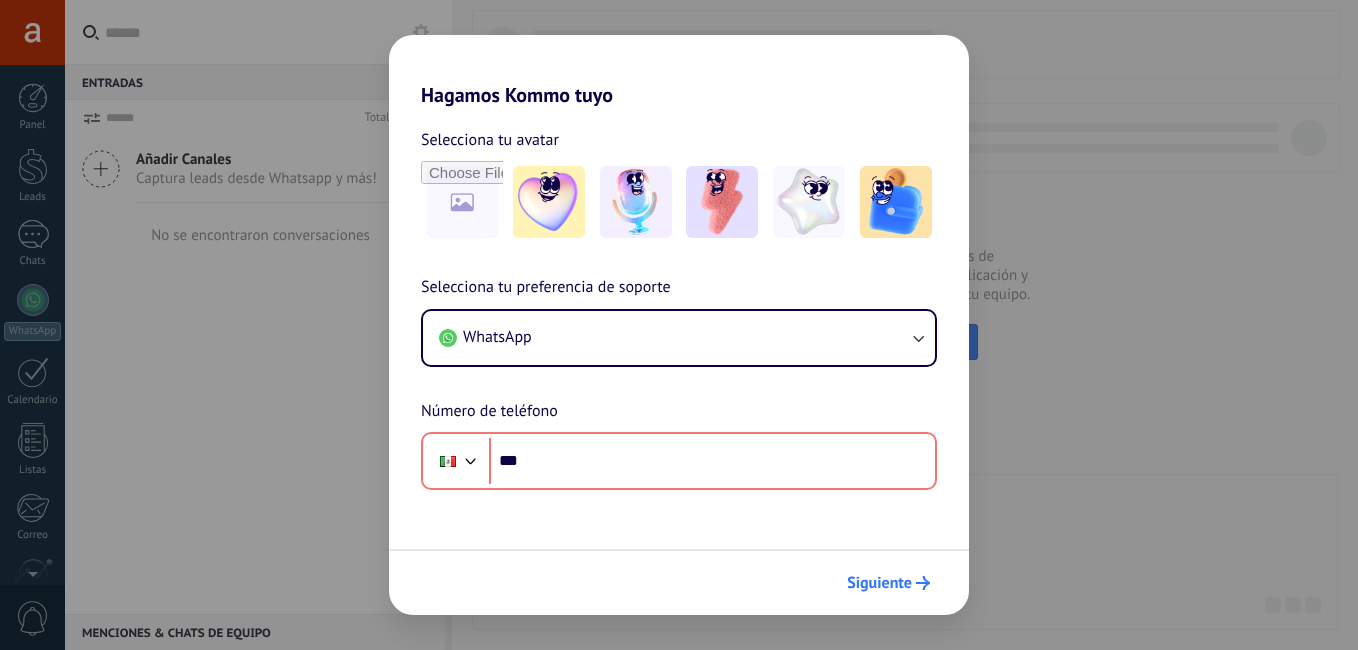 click on "Siguiente" at bounding box center (879, 583) 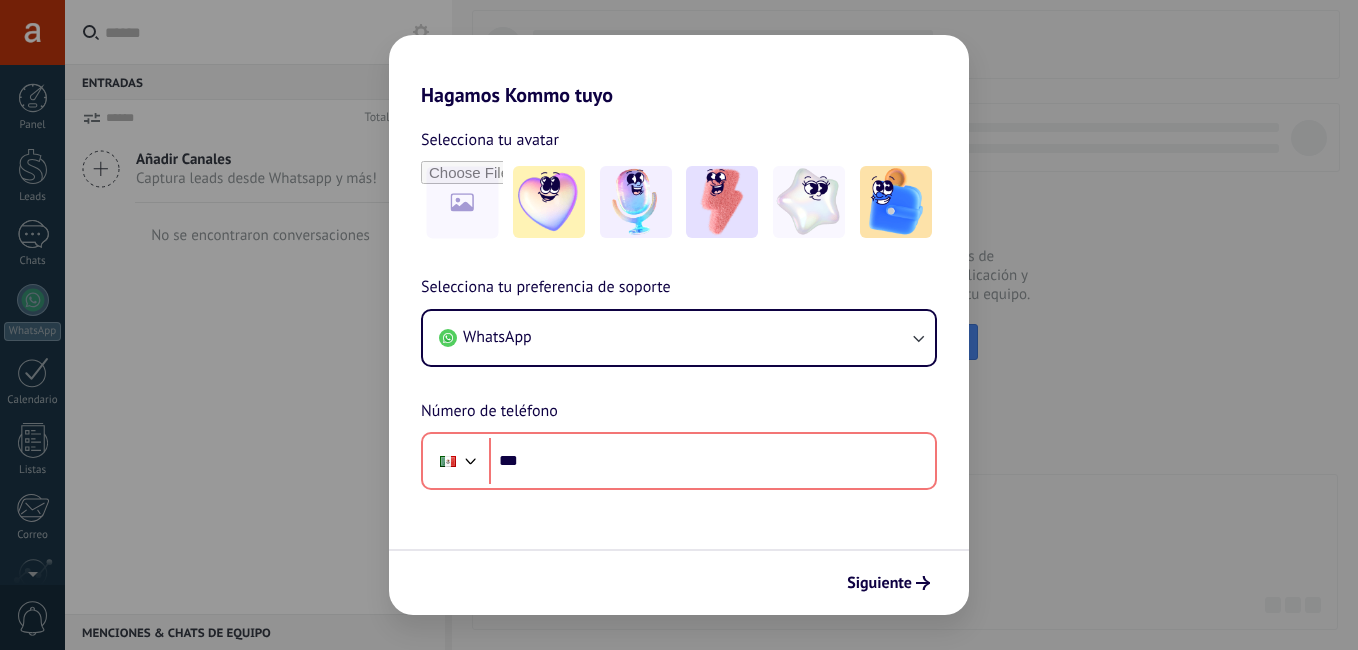 drag, startPoint x: 870, startPoint y: 580, endPoint x: 853, endPoint y: 564, distance: 23.345236 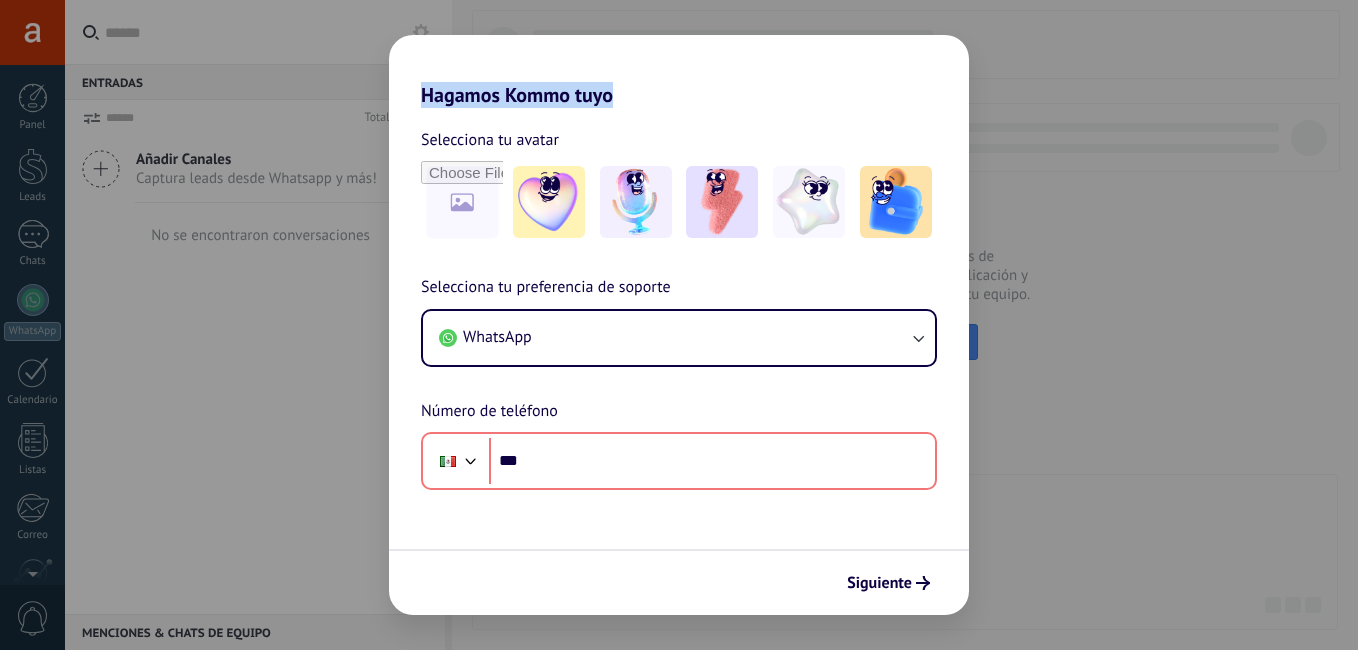 click on "Hagamos Kommo tuyo Selecciona tu avatar Selecciona tu preferencia de soporte WhatsApp Número de teléfono Phone *** Siguiente" at bounding box center (679, 325) 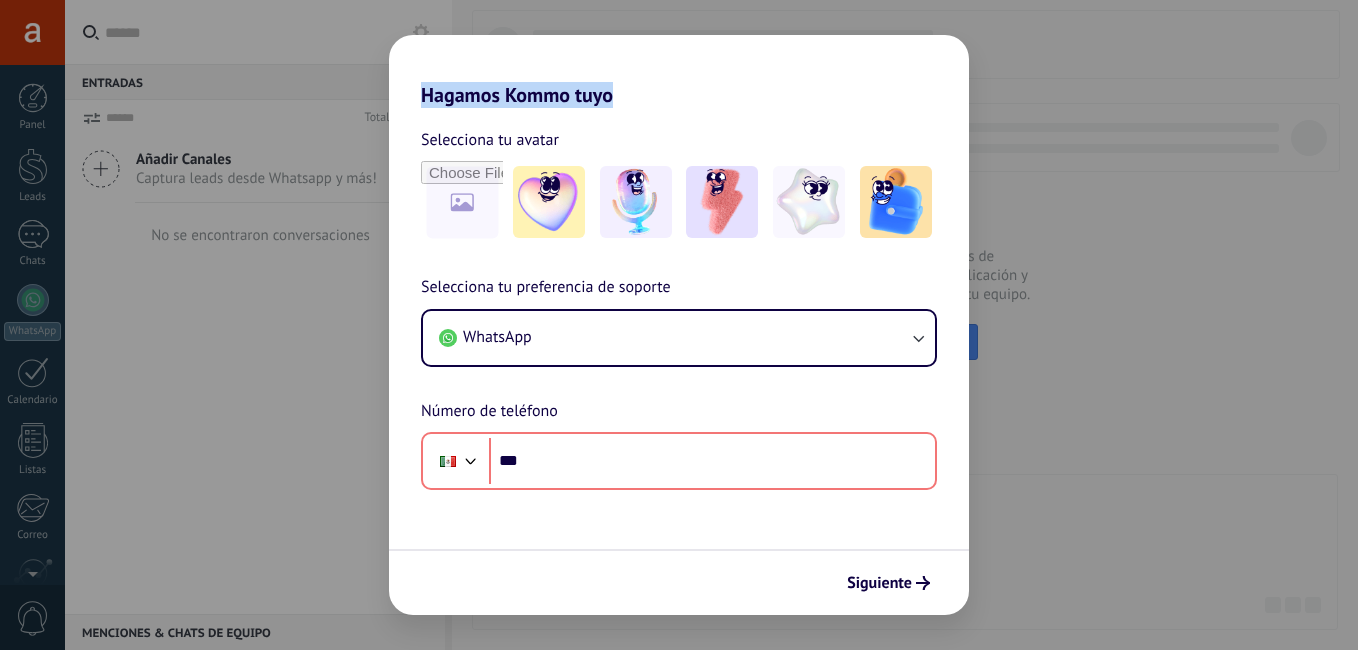 click on "Hagamos Kommo tuyo" at bounding box center (679, 71) 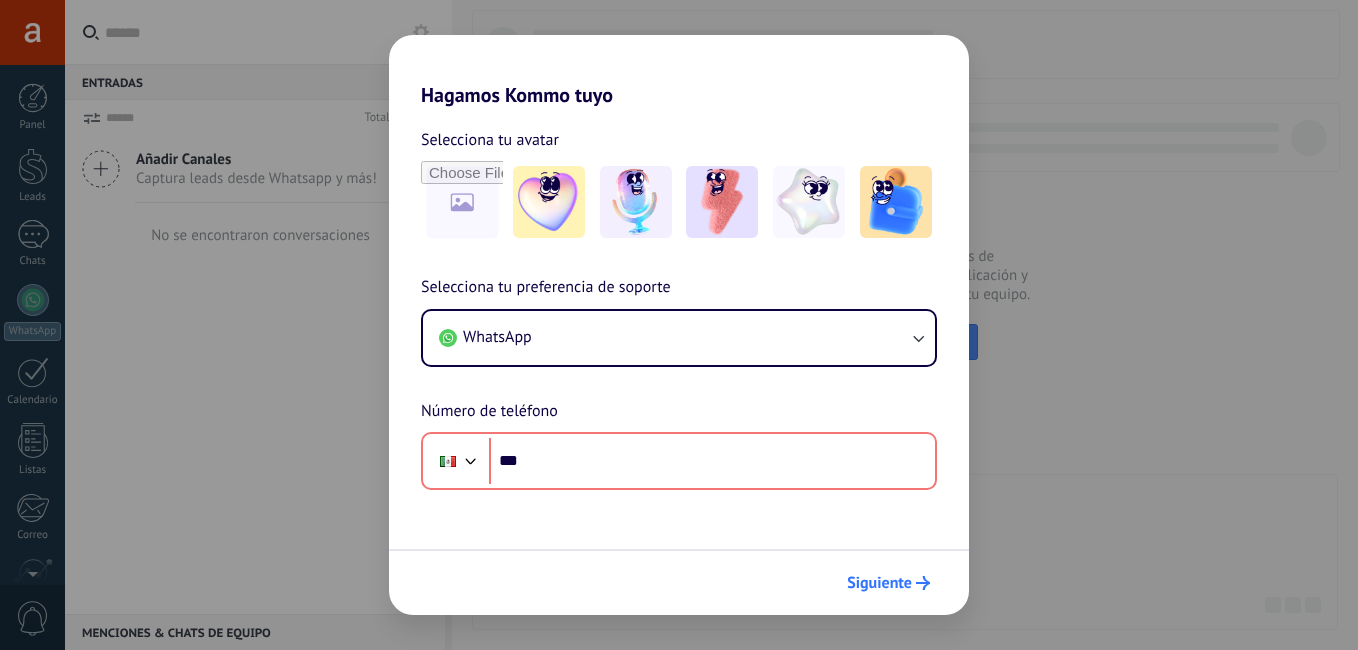 click on "Siguiente" at bounding box center (879, 583) 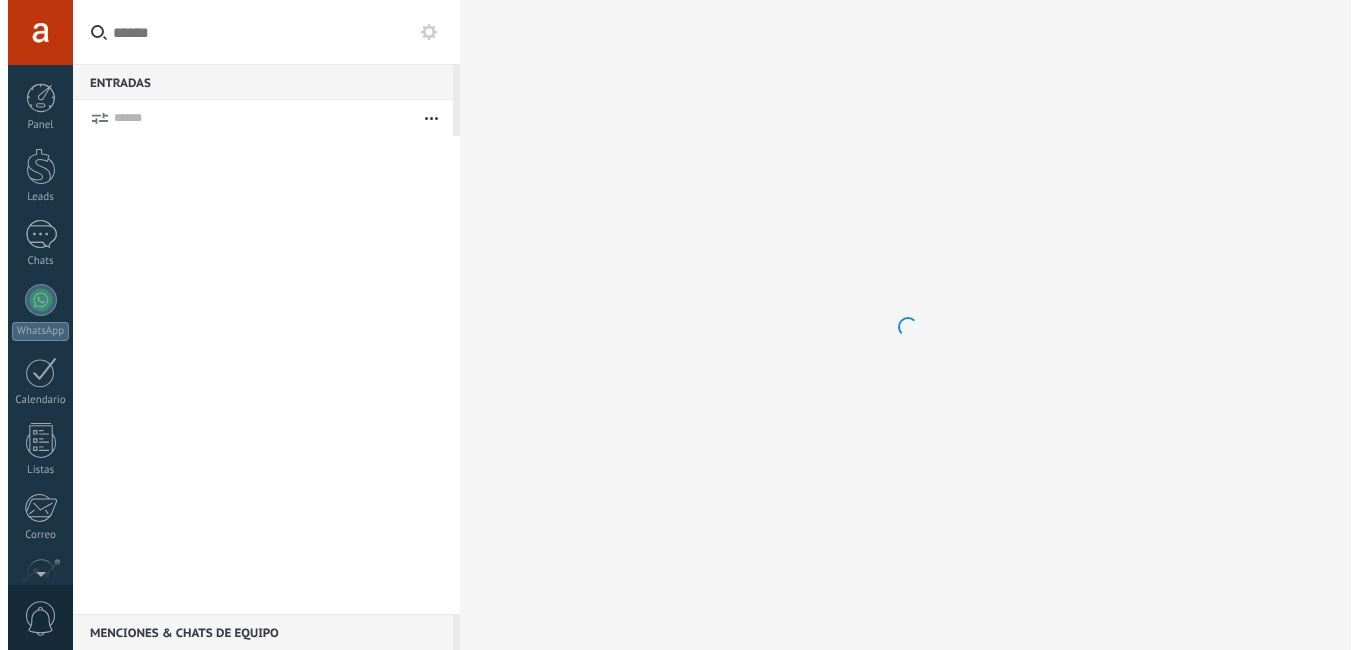 scroll, scrollTop: 0, scrollLeft: 0, axis: both 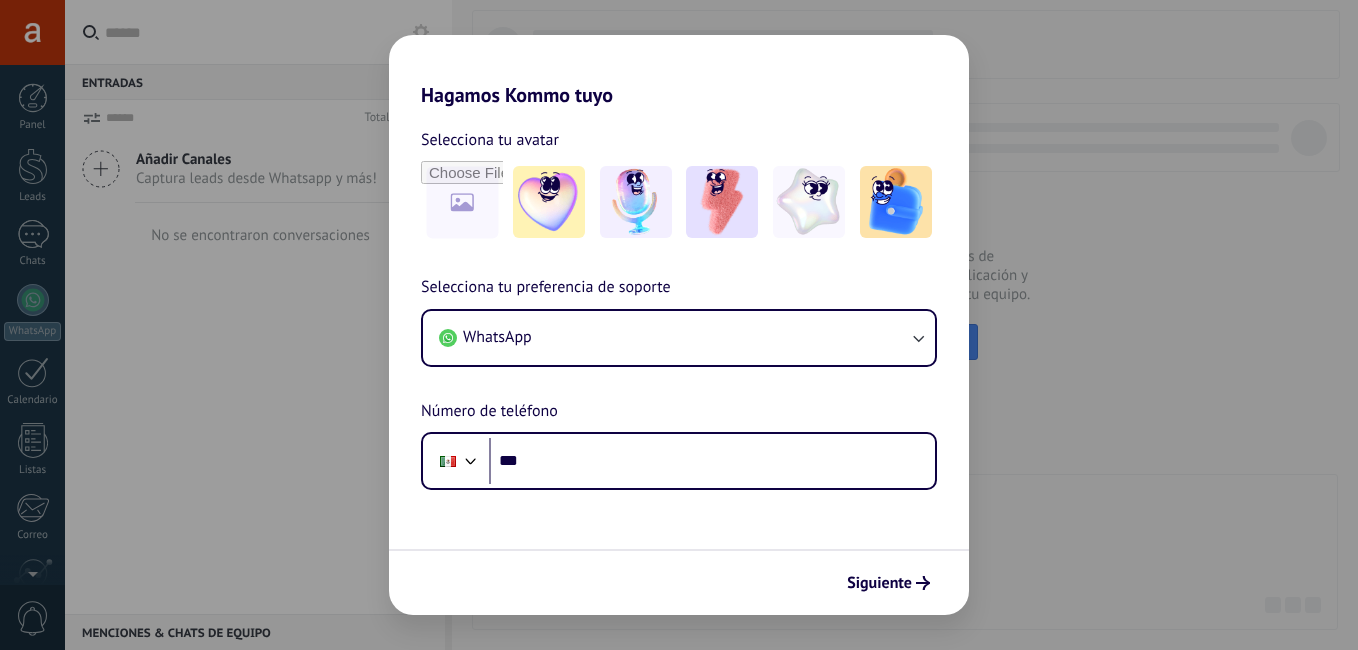 click on "Hagamos Kommo tuyo Selecciona tu avatar Selecciona tu preferencia de soporte WhatsApp Número de teléfono Phone *** Siguiente" at bounding box center (679, 325) 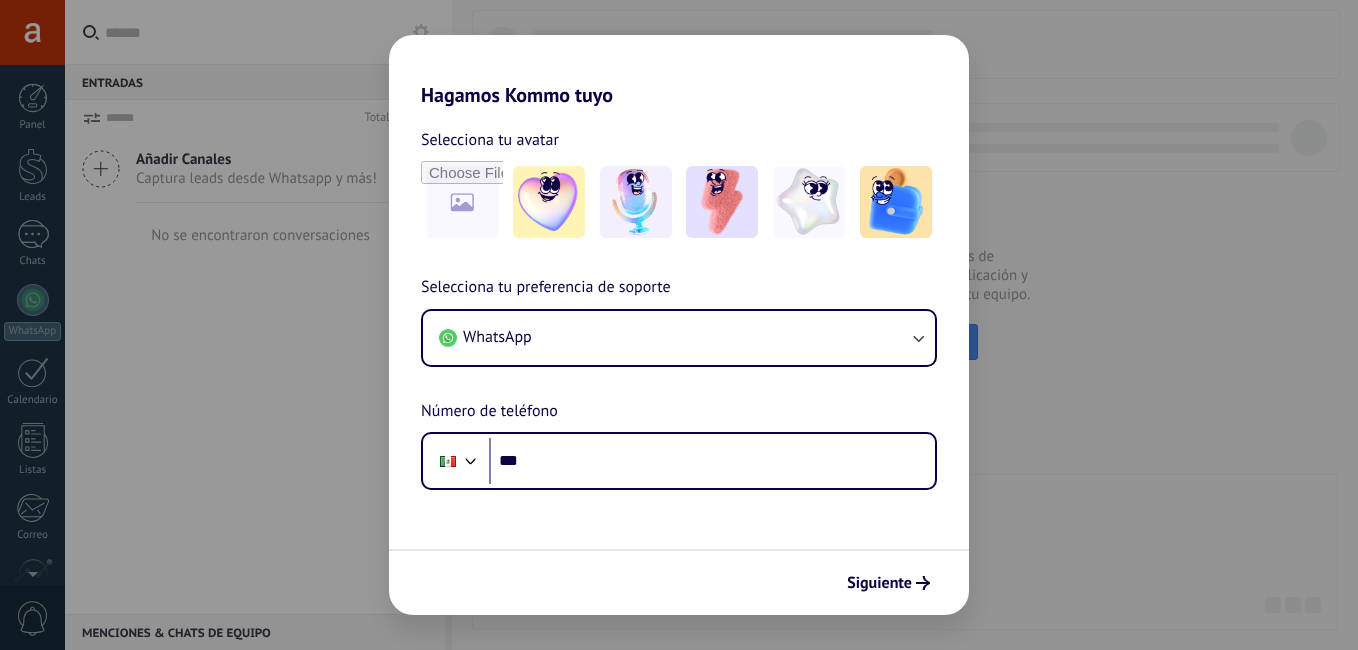click on "Hagamos Kommo tuyo Selecciona tu avatar Selecciona tu preferencia de soporte WhatsApp Número de teléfono Phone *** Siguiente" at bounding box center [679, 325] 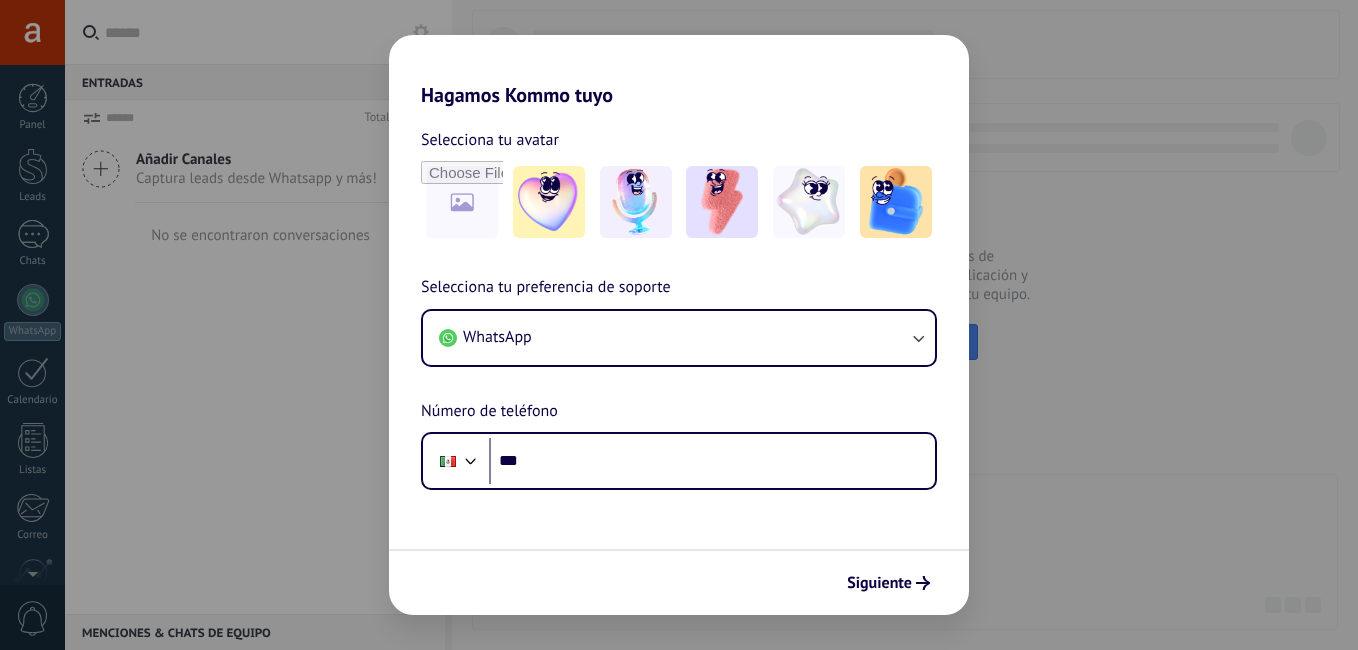 click on "Selecciona tu preferencia de soporte WhatsApp Número de teléfono Phone ***" at bounding box center (679, 382) 